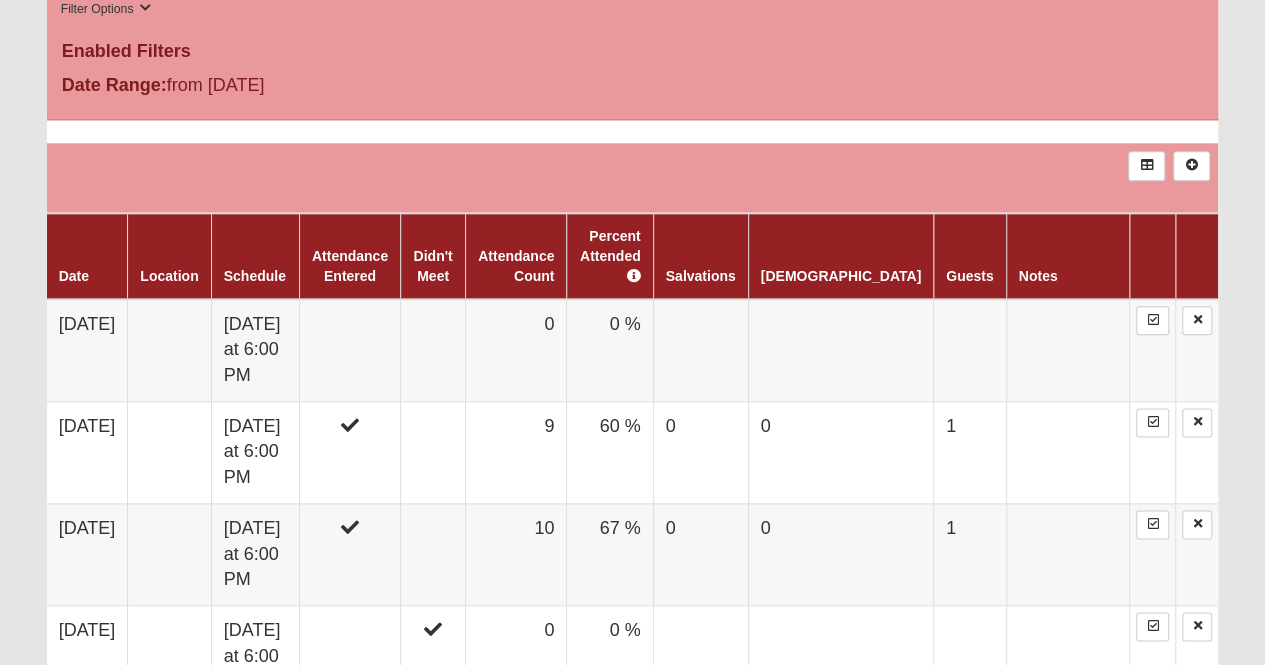 scroll, scrollTop: 1050, scrollLeft: 0, axis: vertical 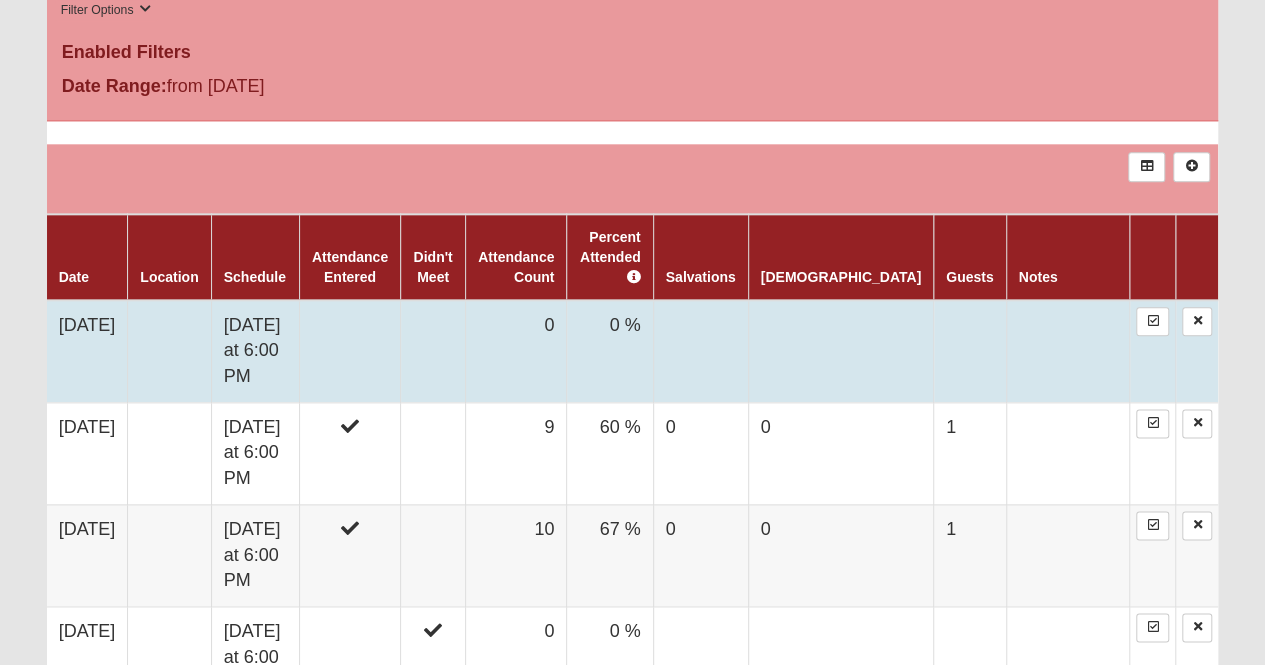 click at bounding box center (350, 351) 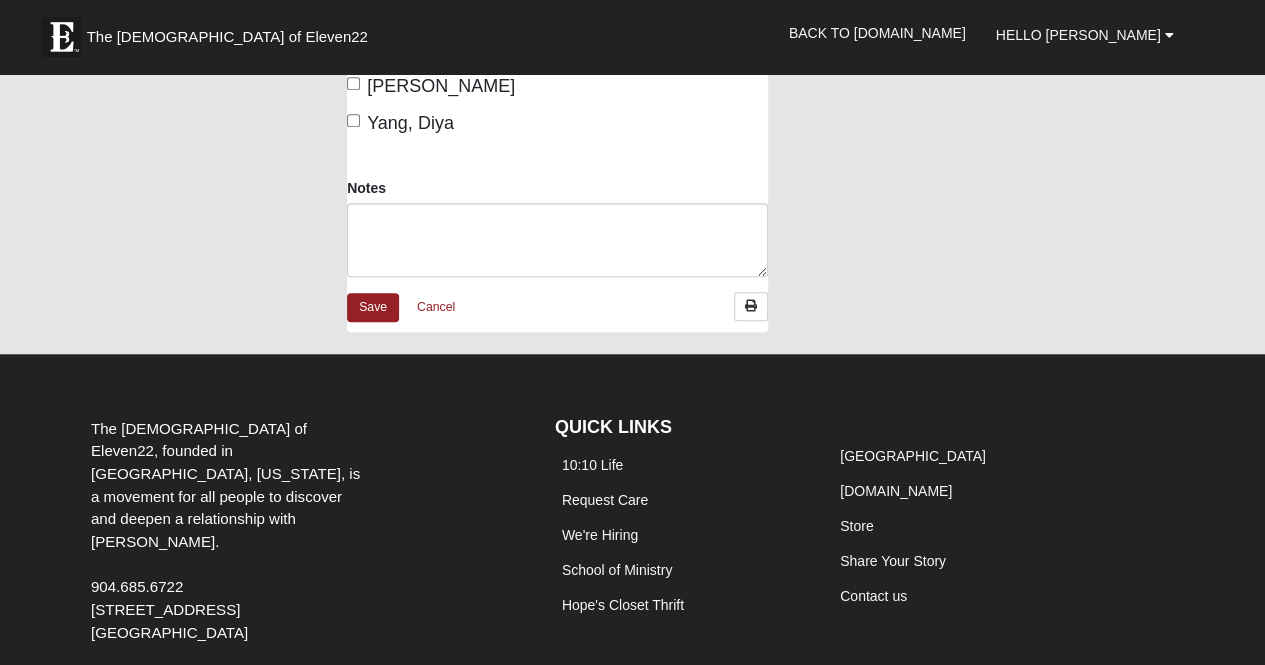 scroll, scrollTop: 760, scrollLeft: 0, axis: vertical 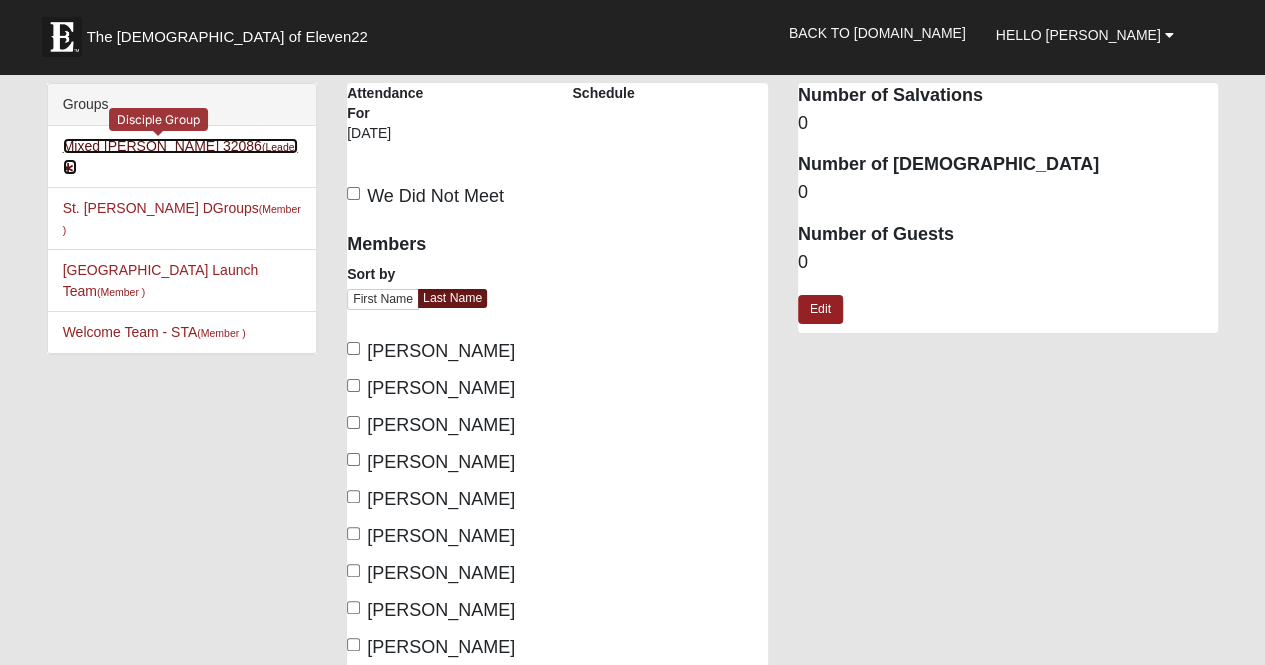 click on "Mixed Landorf 32086  (Leader
)" at bounding box center (180, 156) 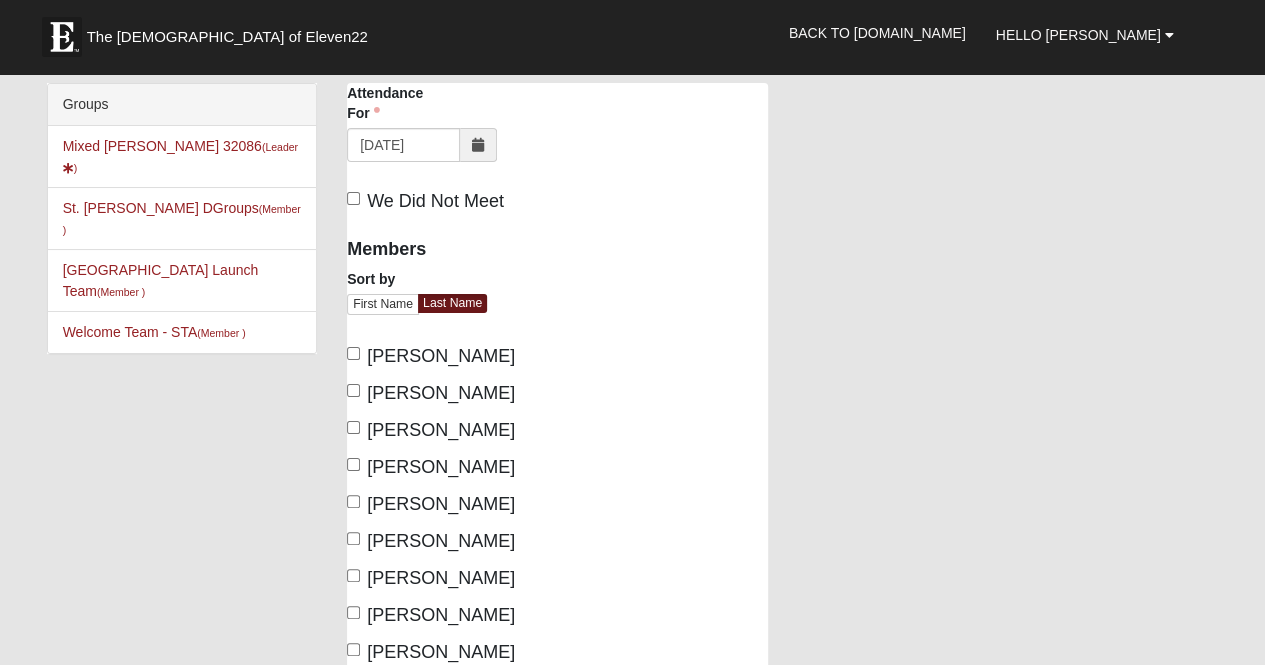 scroll, scrollTop: 3, scrollLeft: 0, axis: vertical 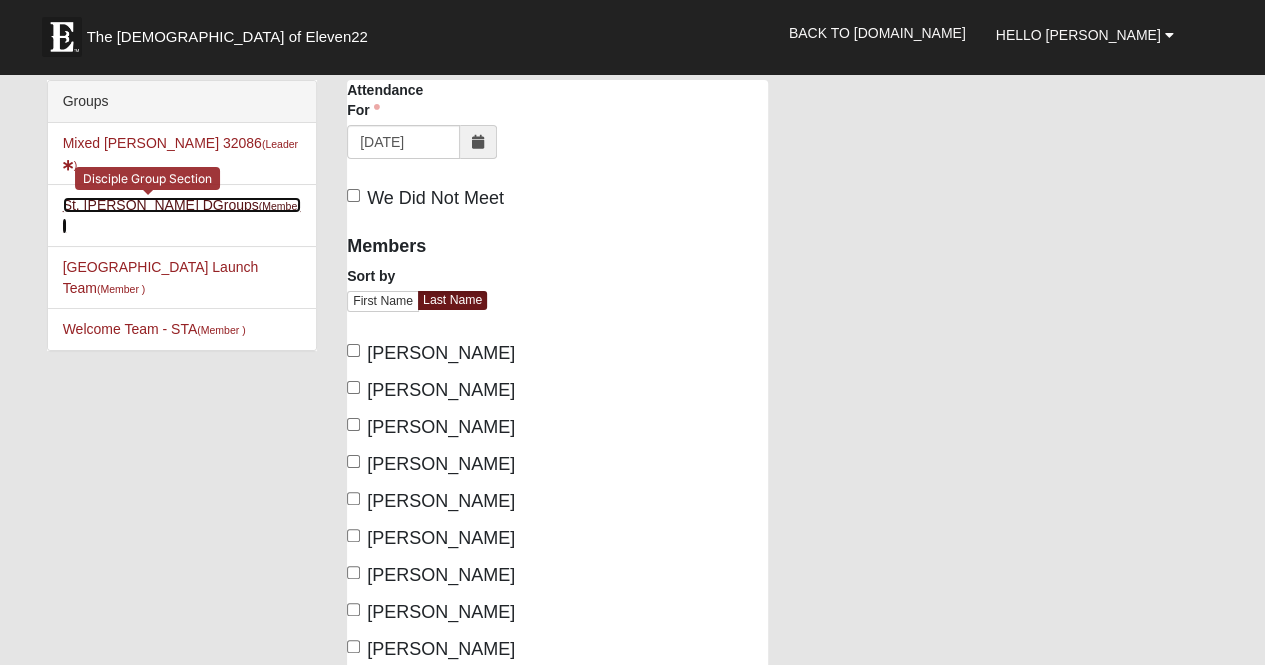 click on "St. Johns DGroups  (Member        )" at bounding box center (182, 215) 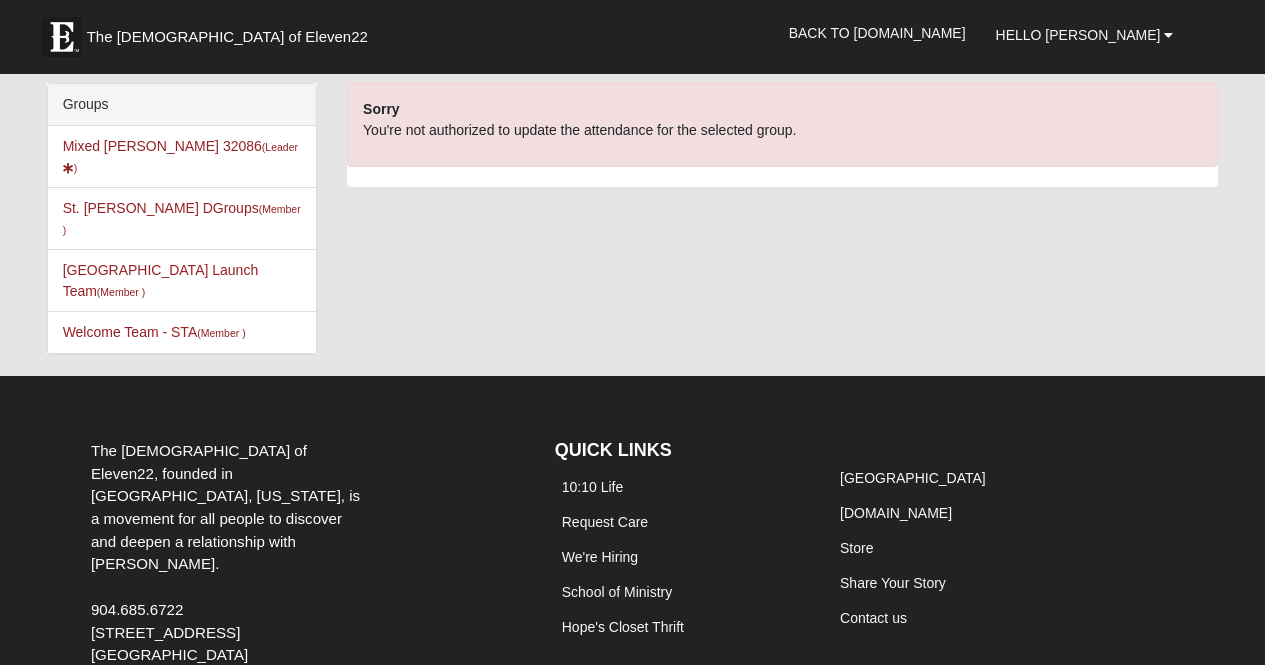 scroll, scrollTop: 0, scrollLeft: 0, axis: both 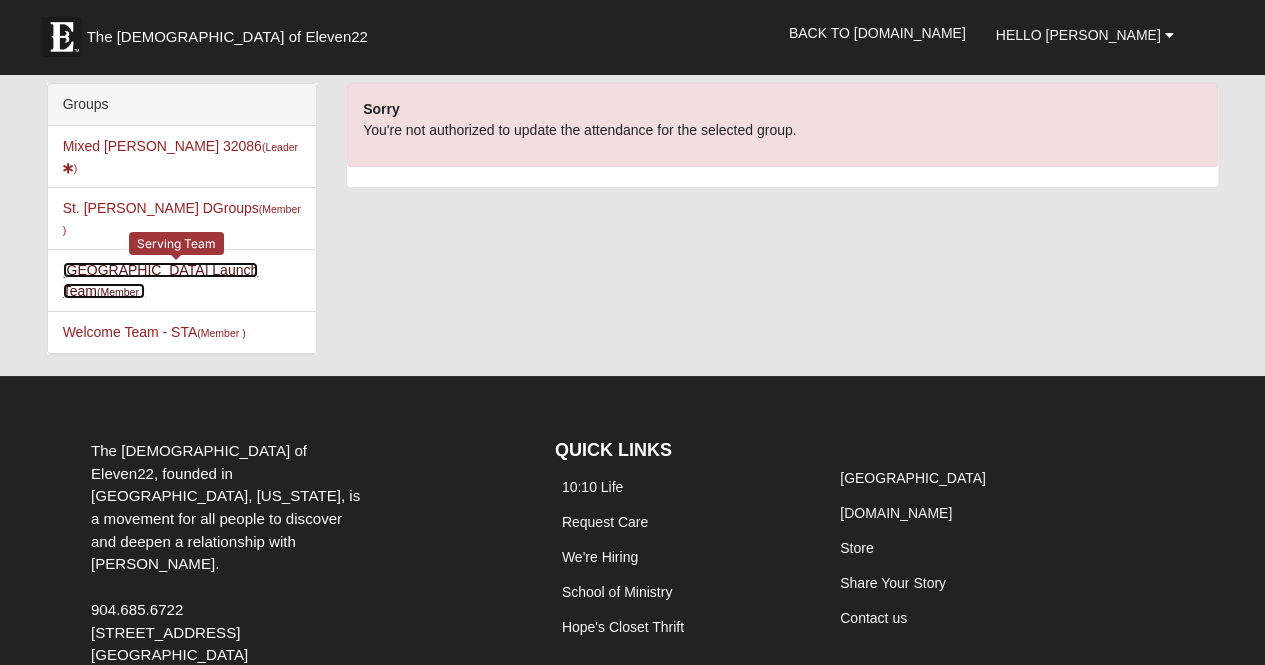 click on "St. Augustine Campus Launch Team  (Member        )" at bounding box center [161, 280] 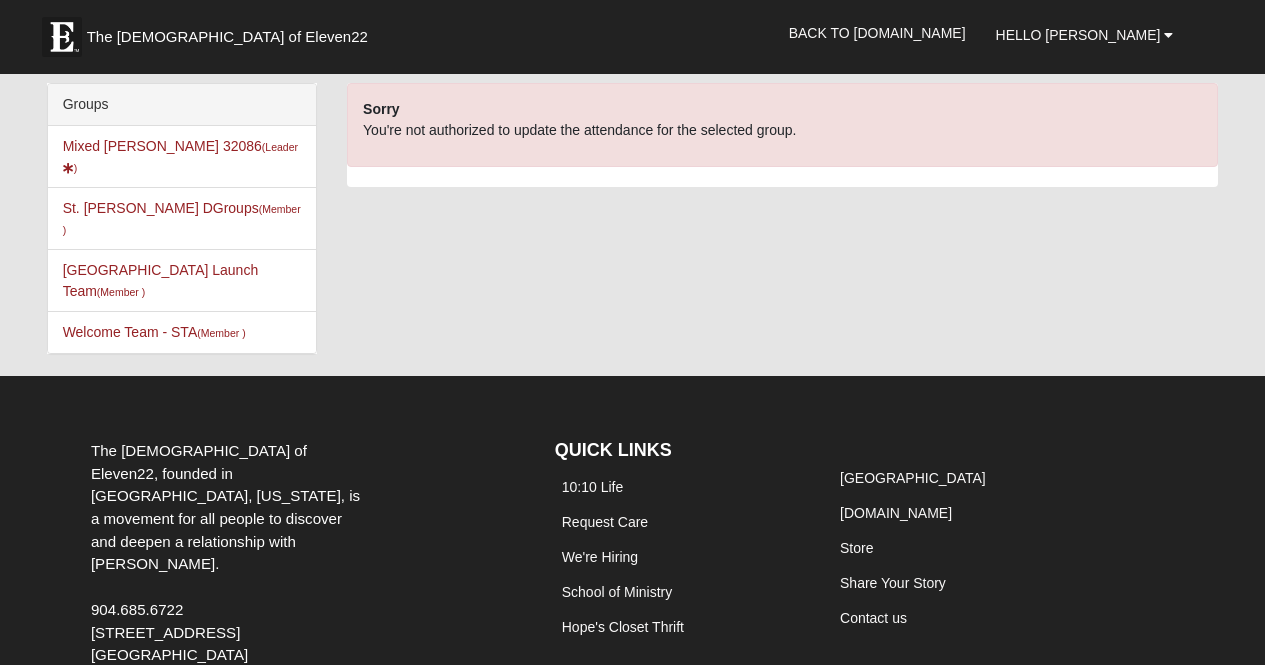 scroll, scrollTop: 0, scrollLeft: 0, axis: both 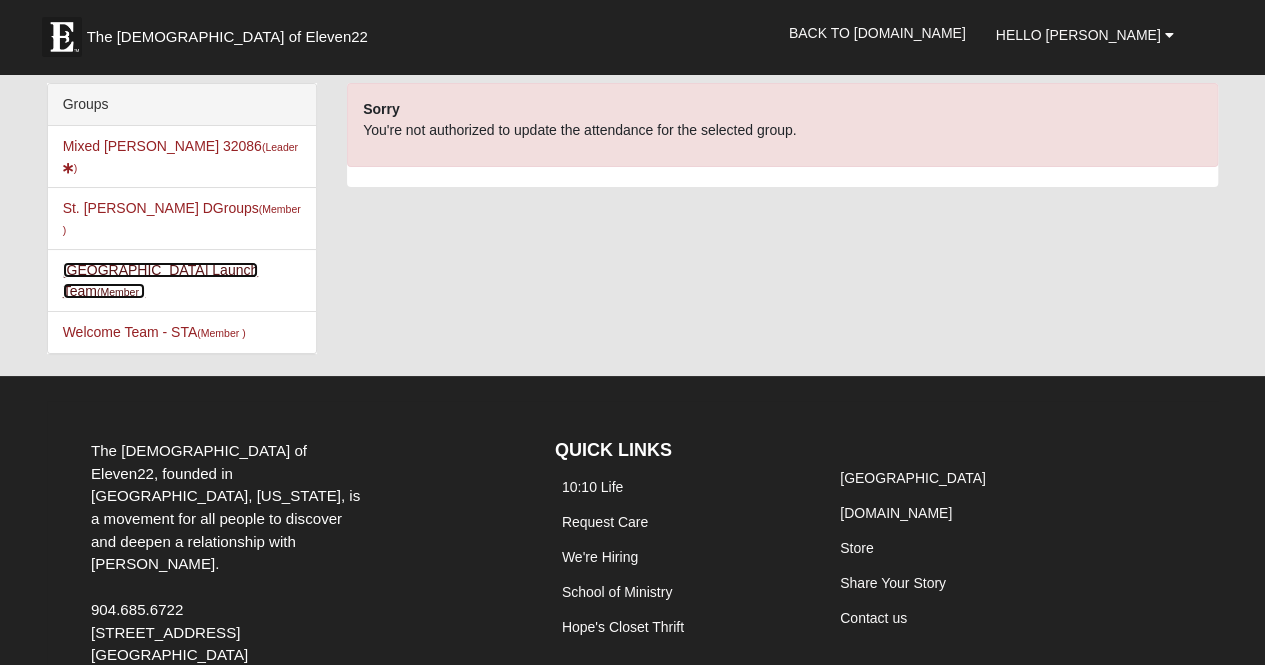 click on "St. Augustine Campus Launch Team  (Member        )" at bounding box center (161, 280) 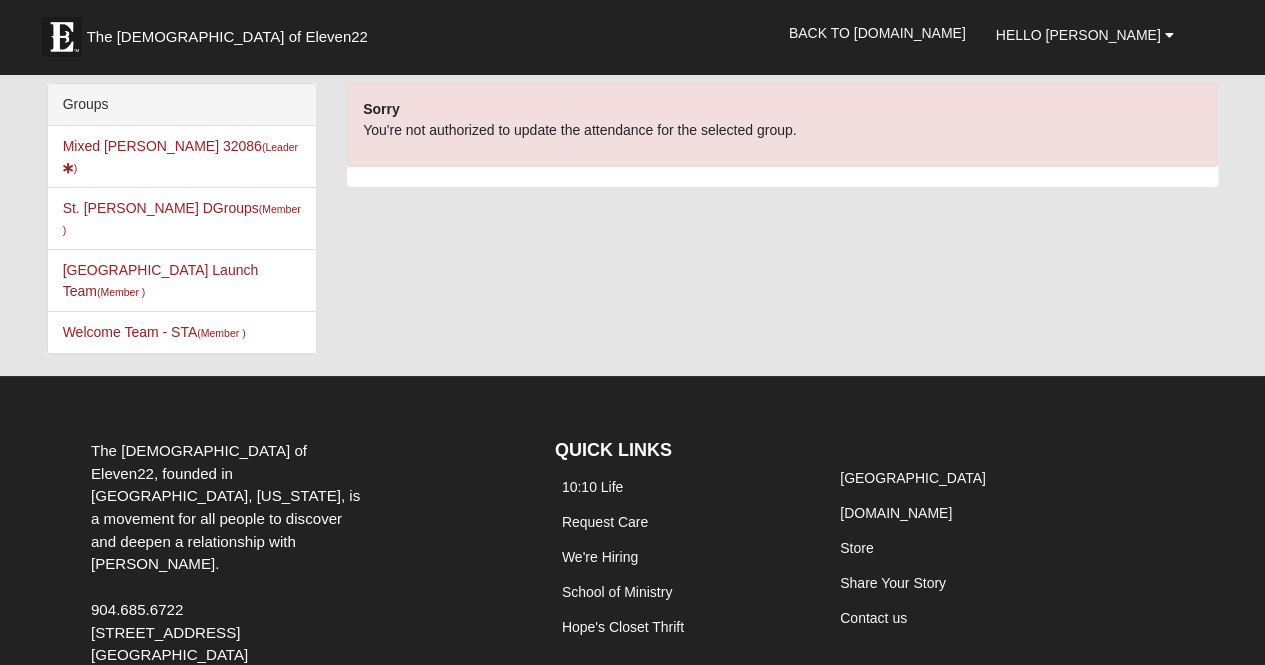 scroll, scrollTop: 3, scrollLeft: 0, axis: vertical 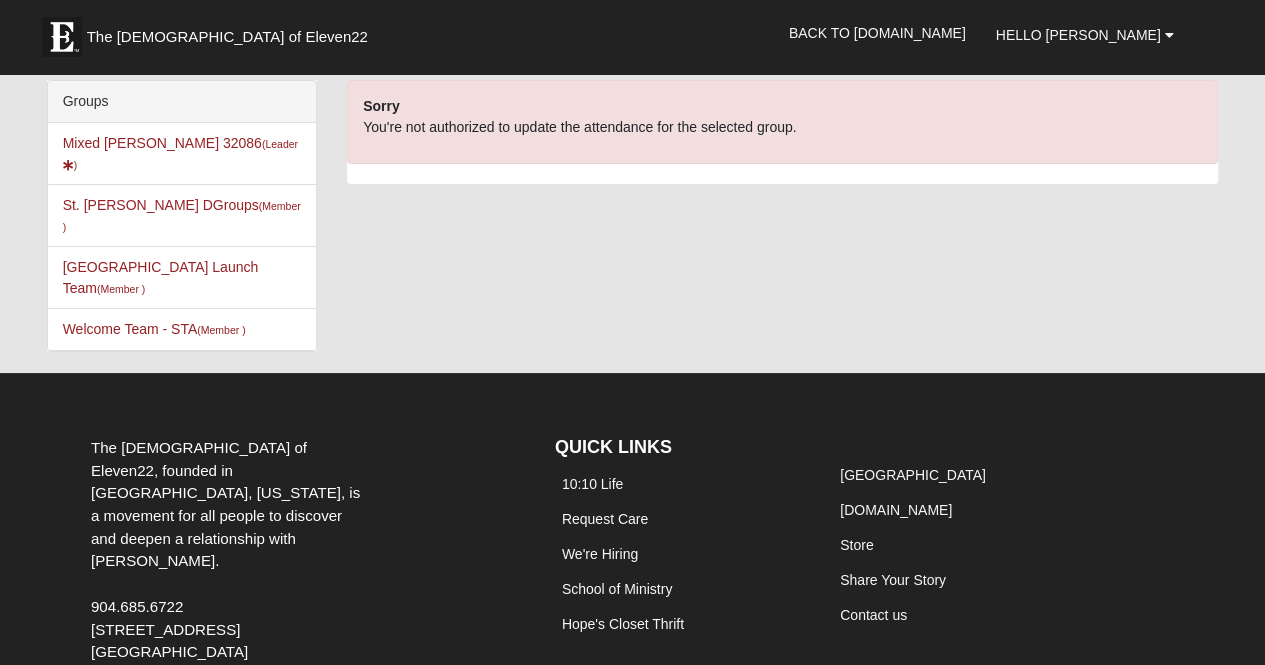 click on "St. Augustine Campus Launch Team  (Member        )" at bounding box center [182, 277] 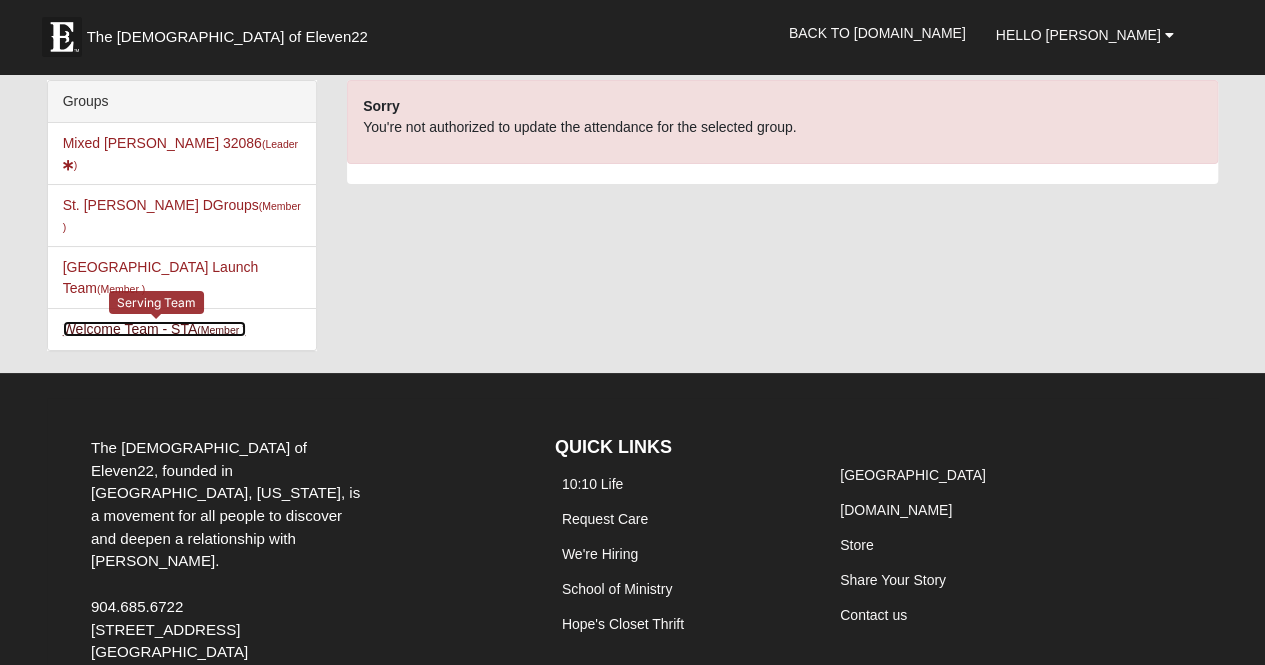 click on "Welcome Team - STA  (Member        )" at bounding box center [154, 329] 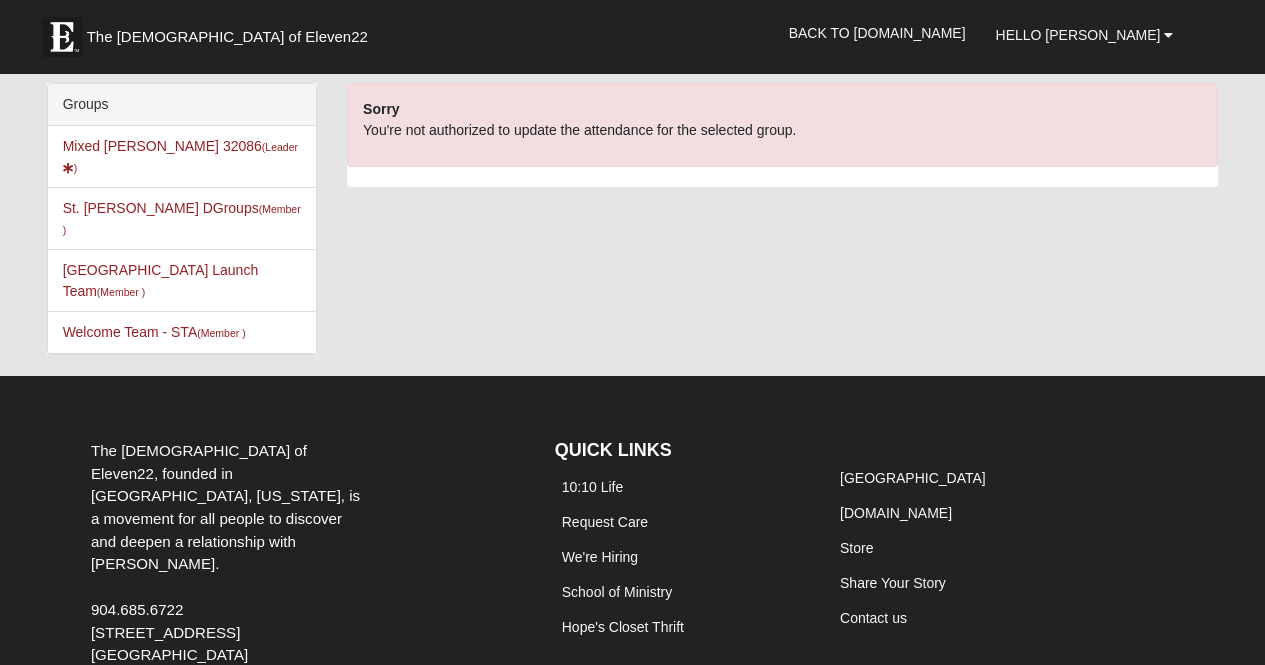 scroll, scrollTop: 0, scrollLeft: 0, axis: both 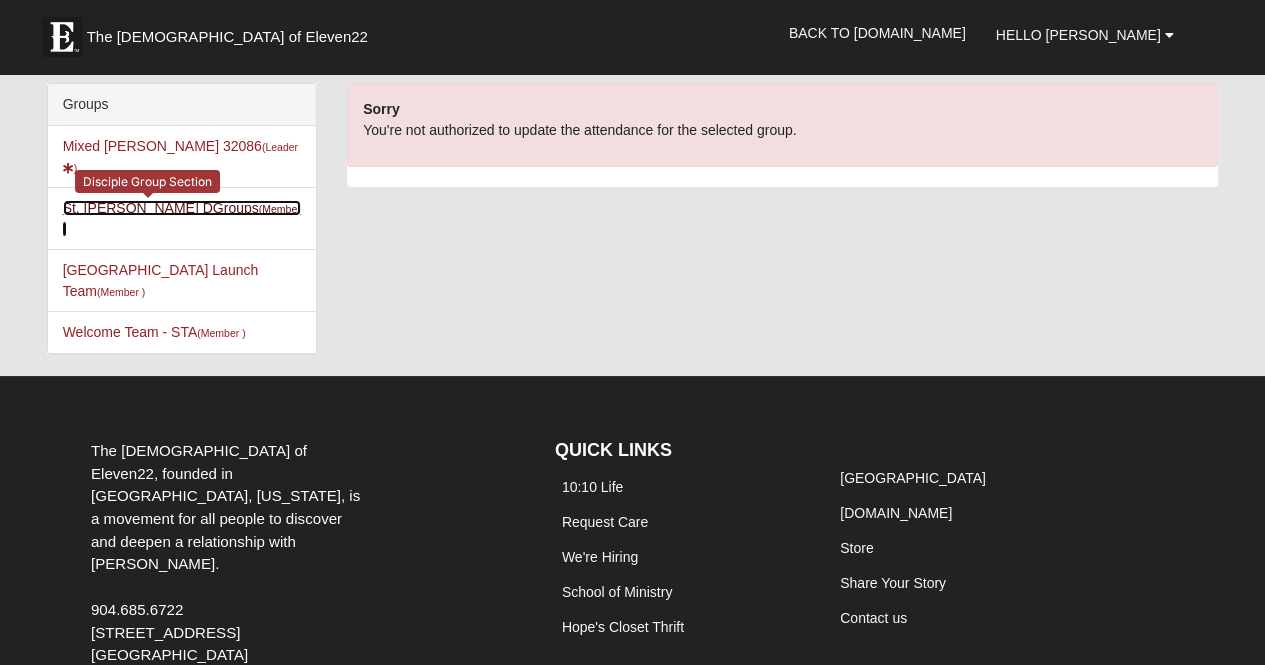 click on "St. Johns DGroups  (Member        )" at bounding box center [182, 218] 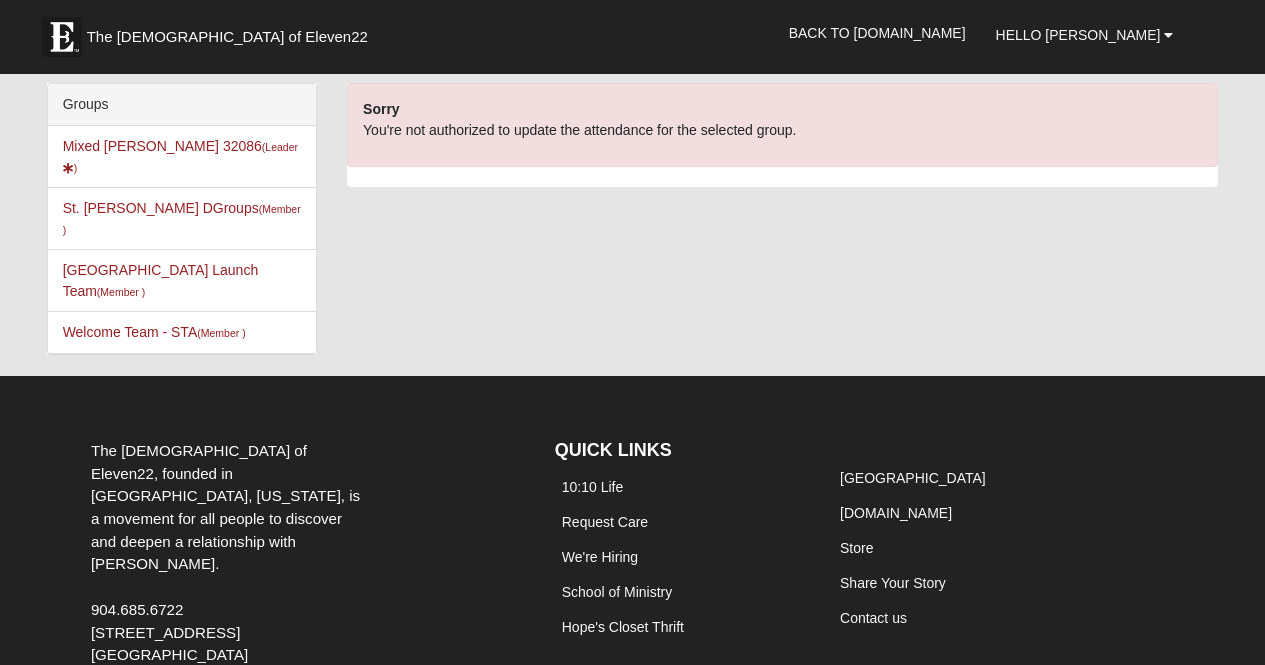 scroll, scrollTop: 0, scrollLeft: 0, axis: both 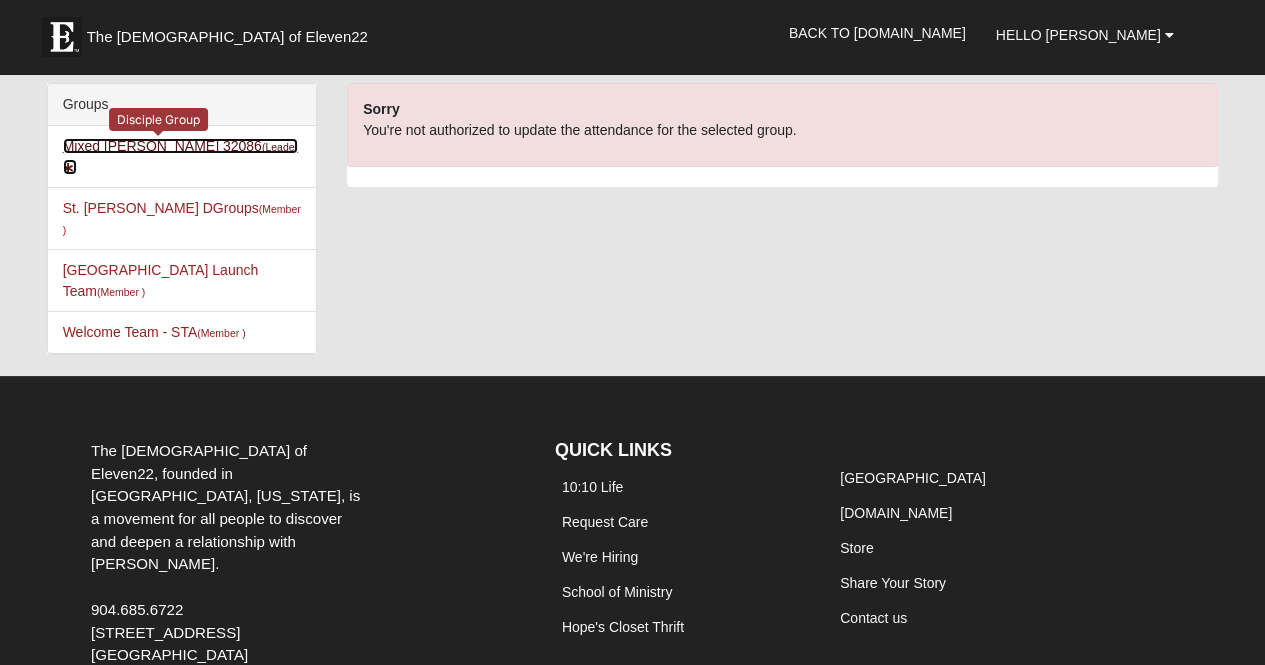 click on "Mixed [PERSON_NAME] 32086  (Leader
)" at bounding box center (180, 156) 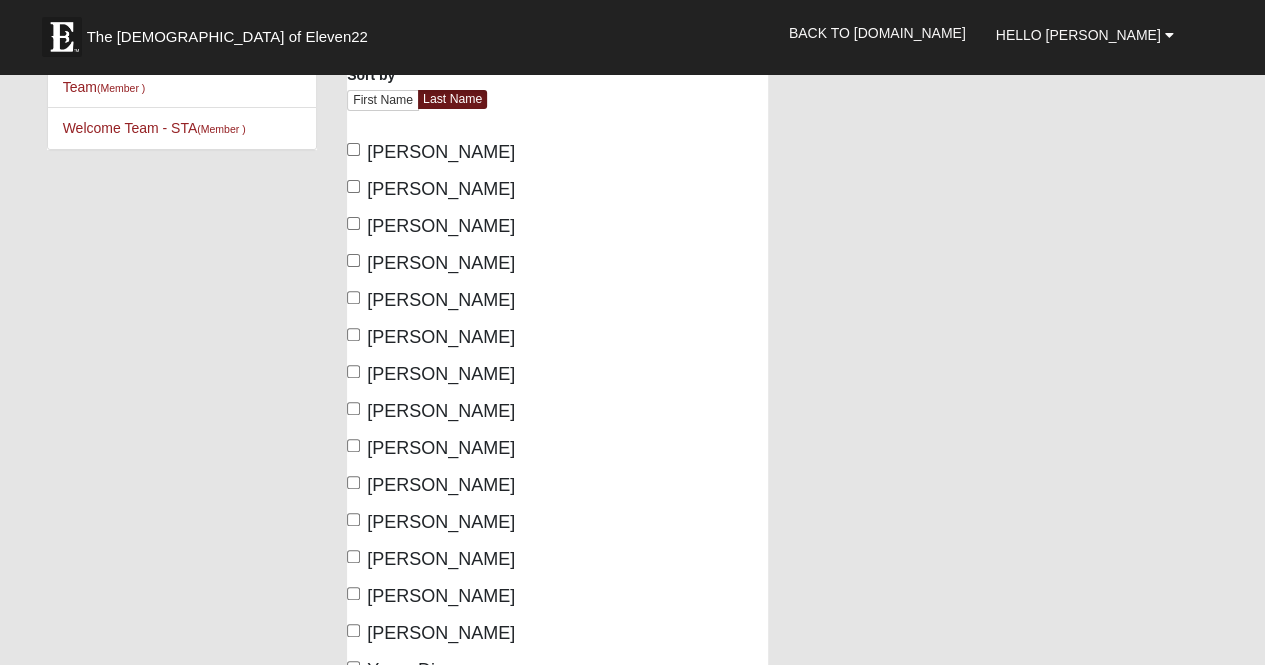 scroll, scrollTop: 0, scrollLeft: 0, axis: both 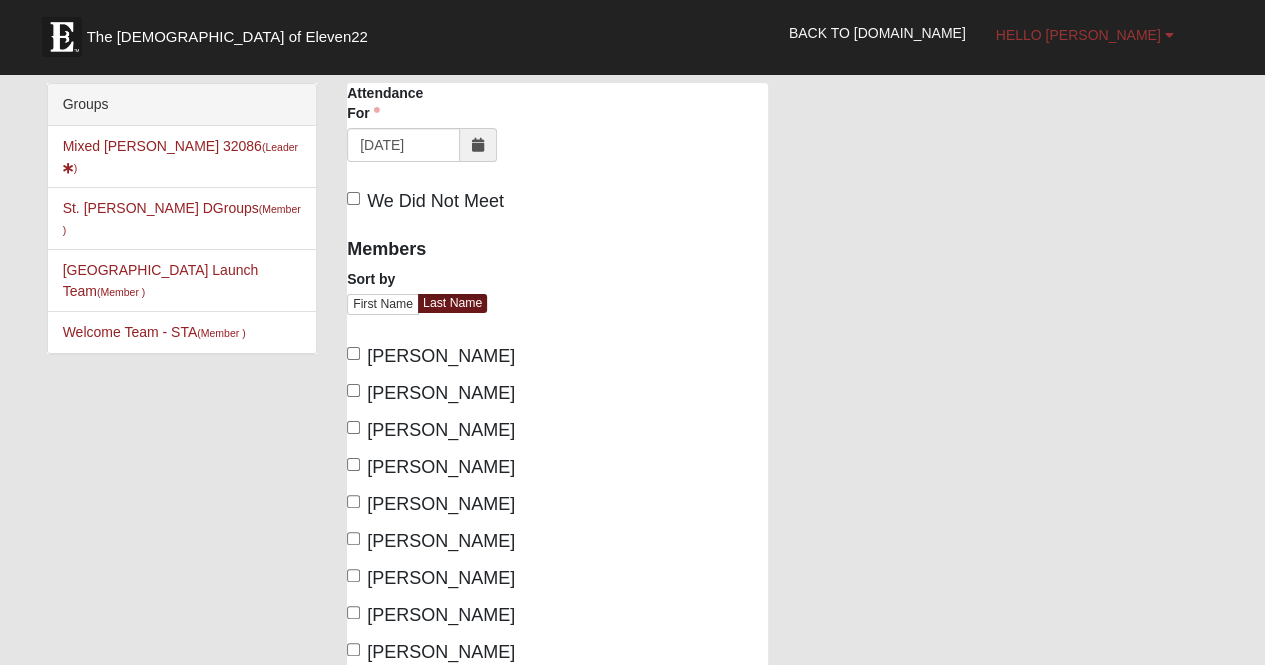 click on "Hello [PERSON_NAME]" at bounding box center (1078, 35) 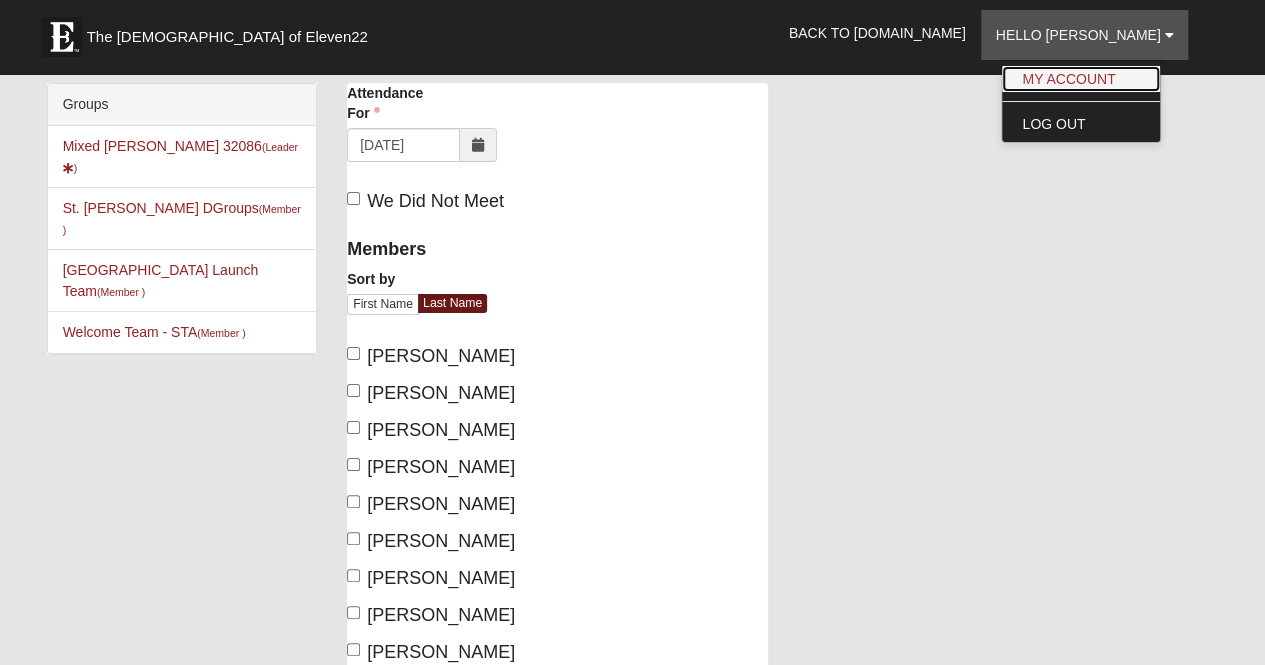 click on "My Account" at bounding box center (1081, 79) 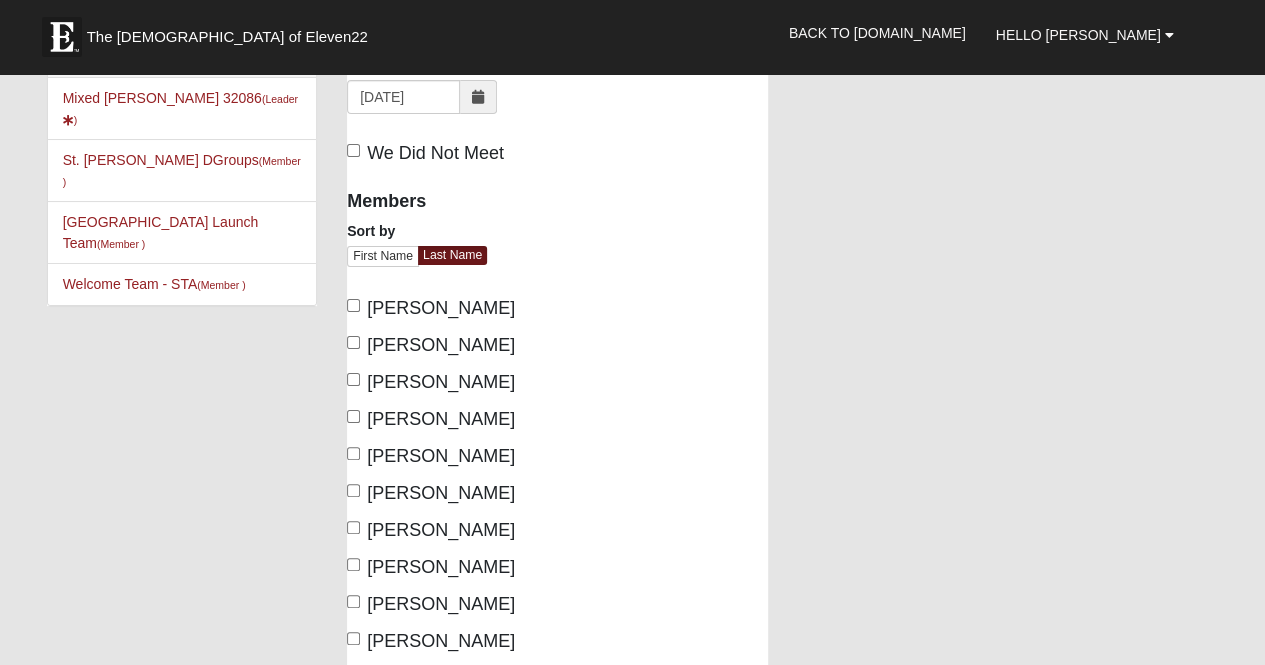 scroll, scrollTop: 49, scrollLeft: 0, axis: vertical 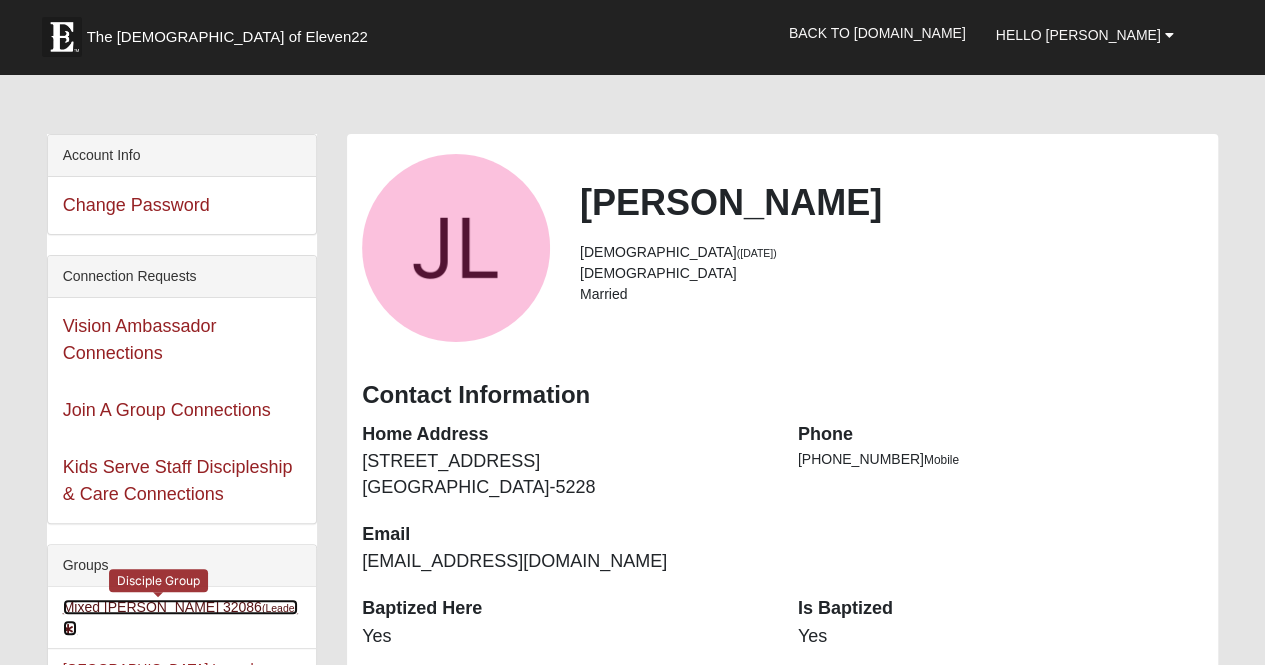 click on "Mixed [PERSON_NAME] 32086  (Leader
)" at bounding box center (180, 617) 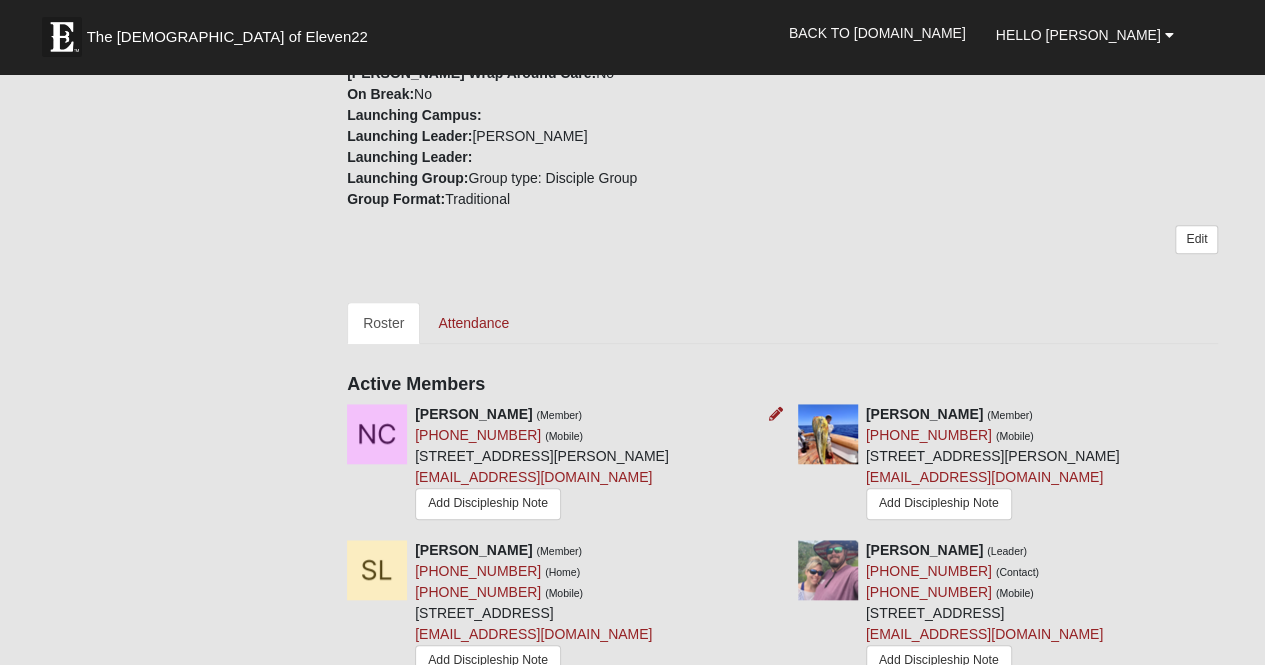 scroll, scrollTop: 606, scrollLeft: 0, axis: vertical 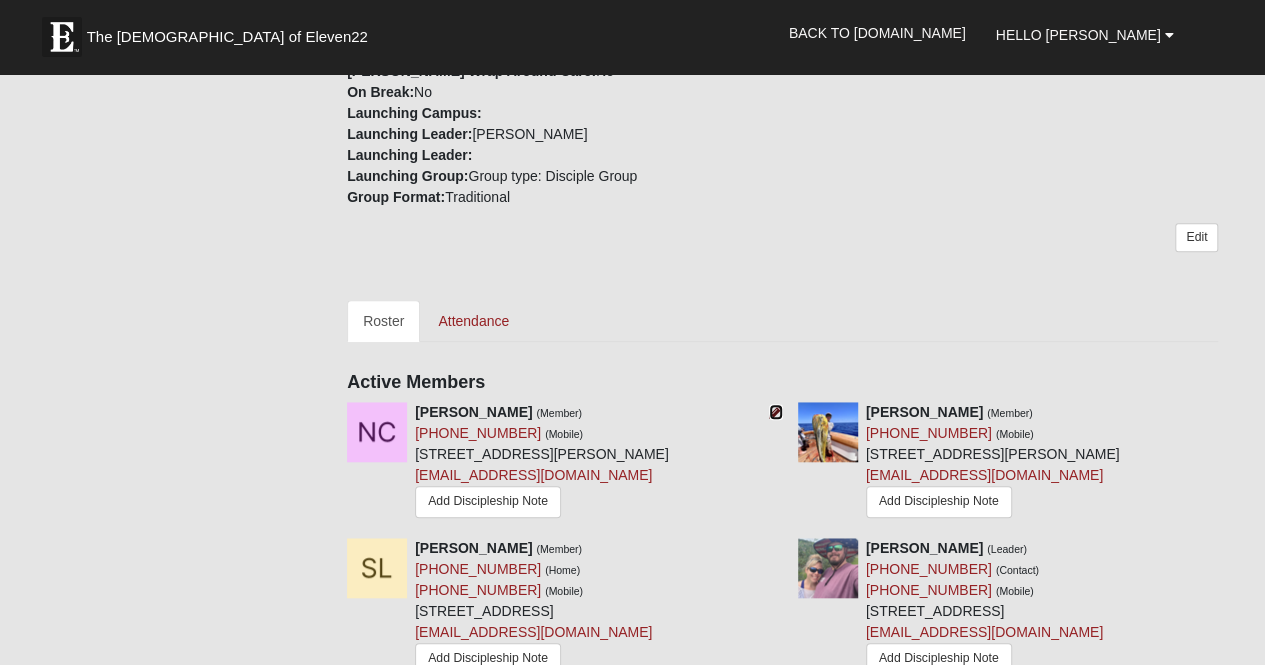 click at bounding box center (776, 412) 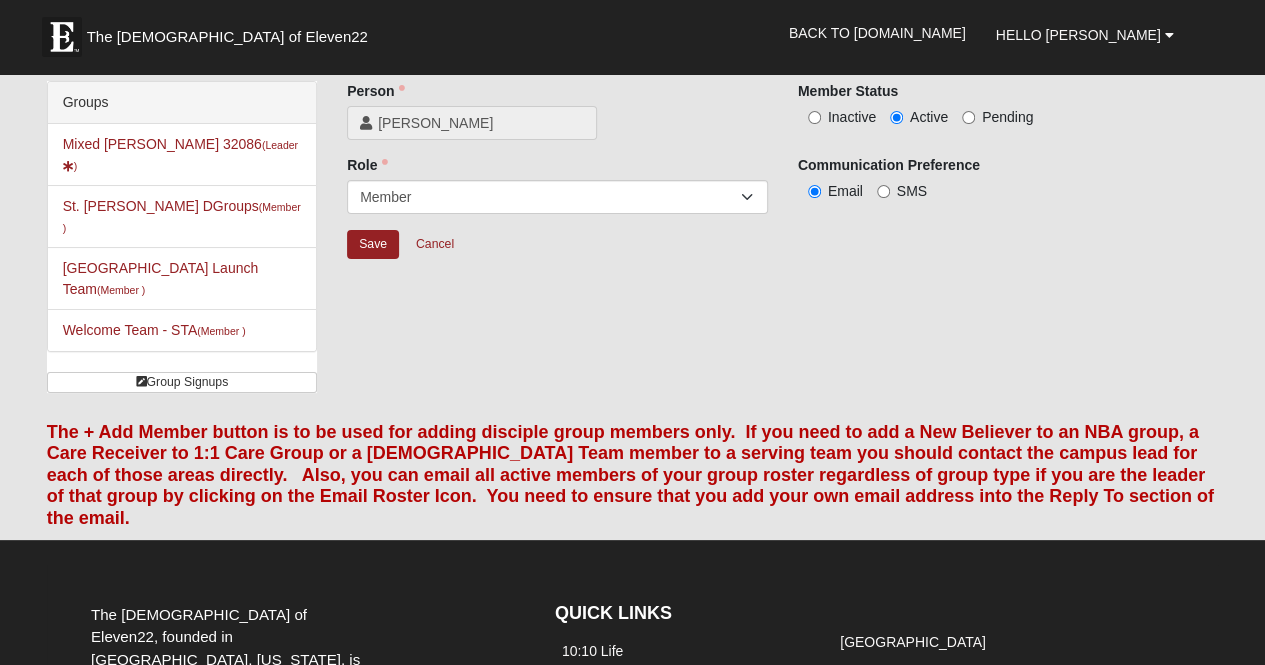 scroll, scrollTop: 0, scrollLeft: 0, axis: both 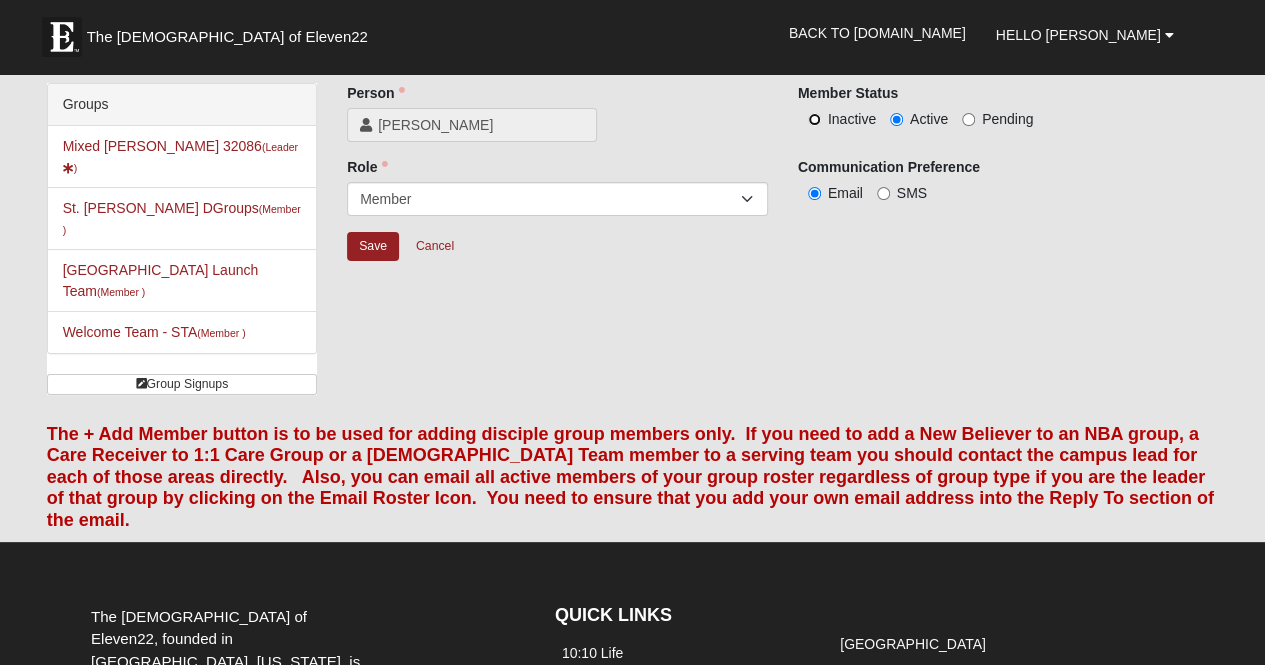click on "Inactive" at bounding box center [814, 119] 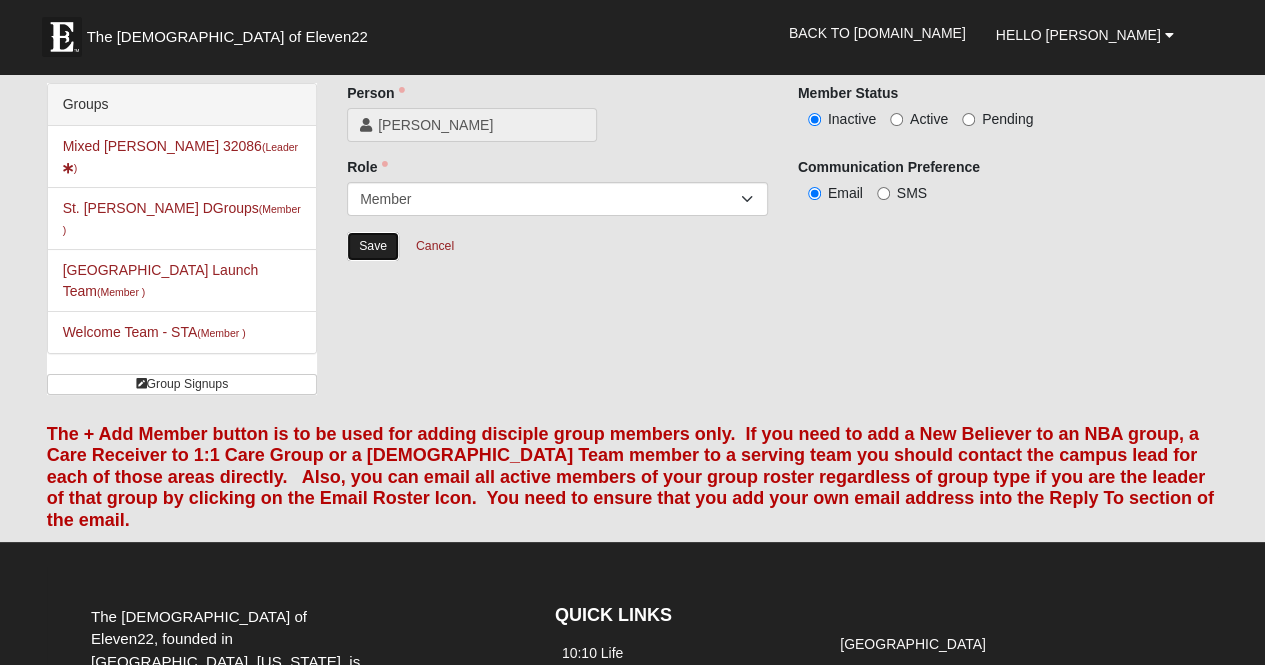 click on "Save" at bounding box center (373, 246) 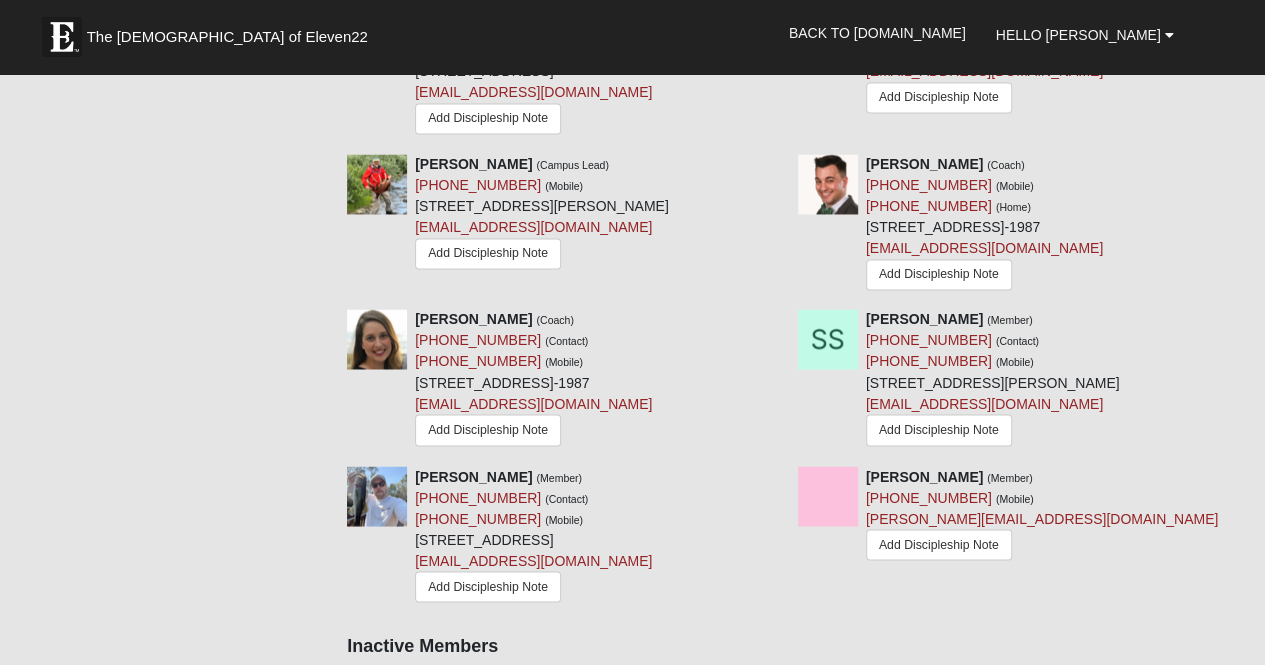 scroll, scrollTop: 1521, scrollLeft: 0, axis: vertical 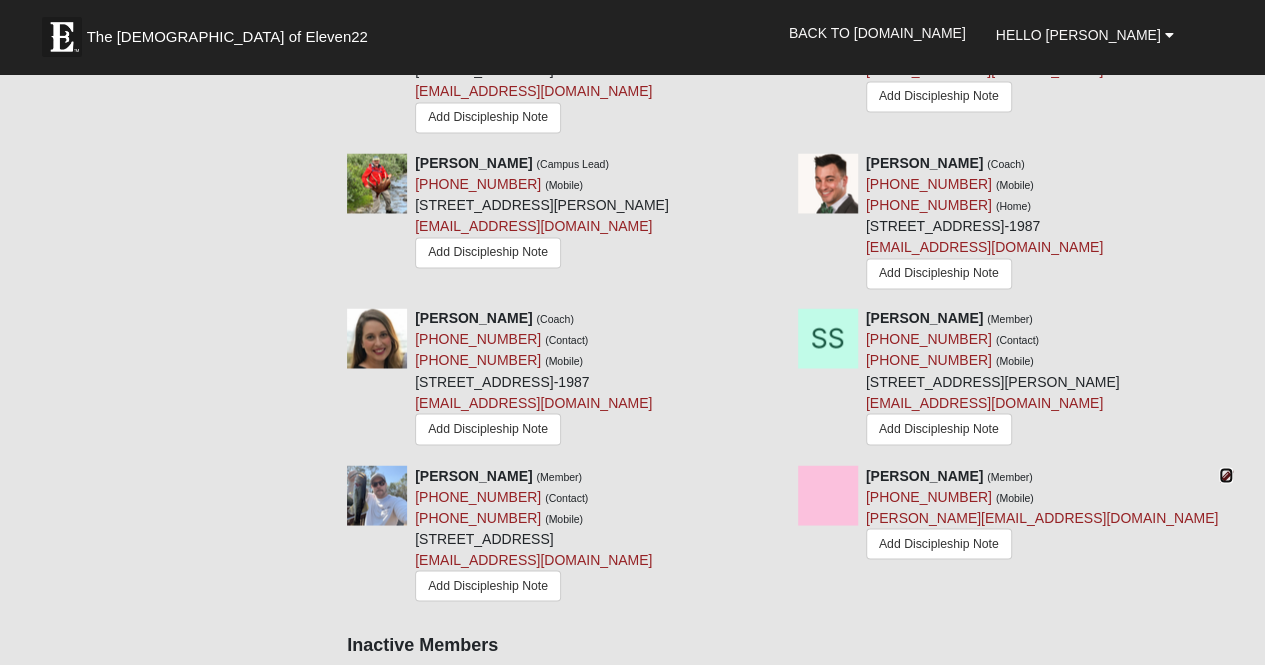 click at bounding box center [1226, 475] 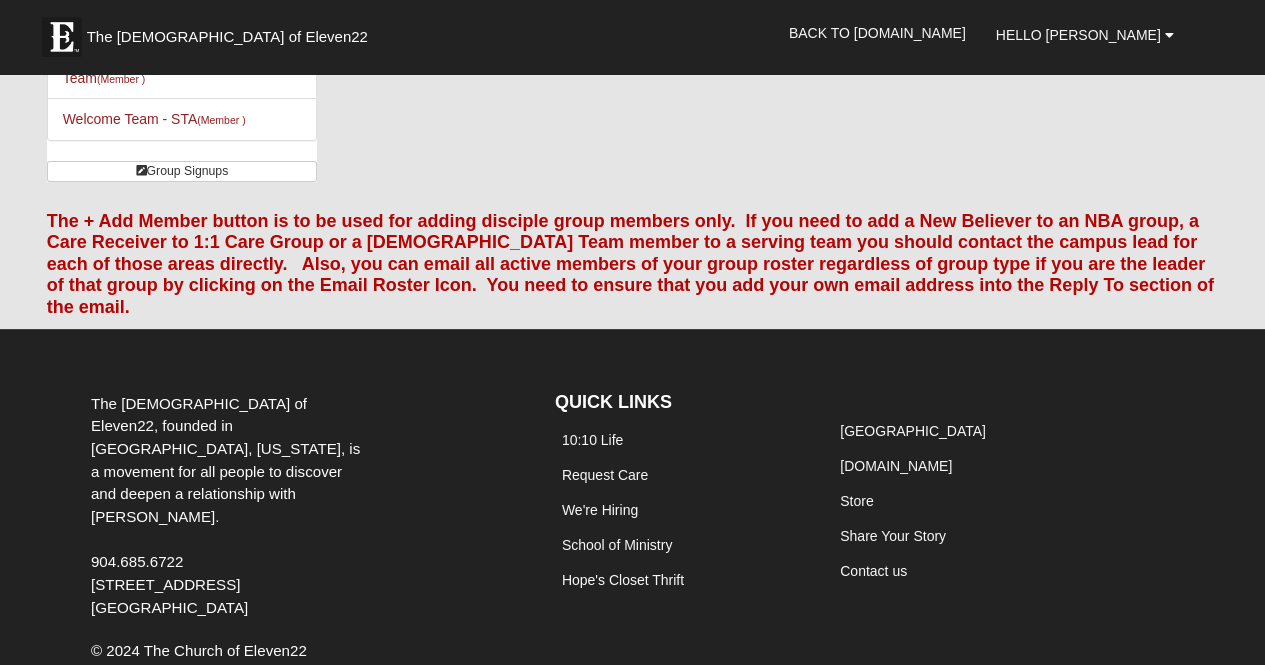 scroll, scrollTop: 0, scrollLeft: 0, axis: both 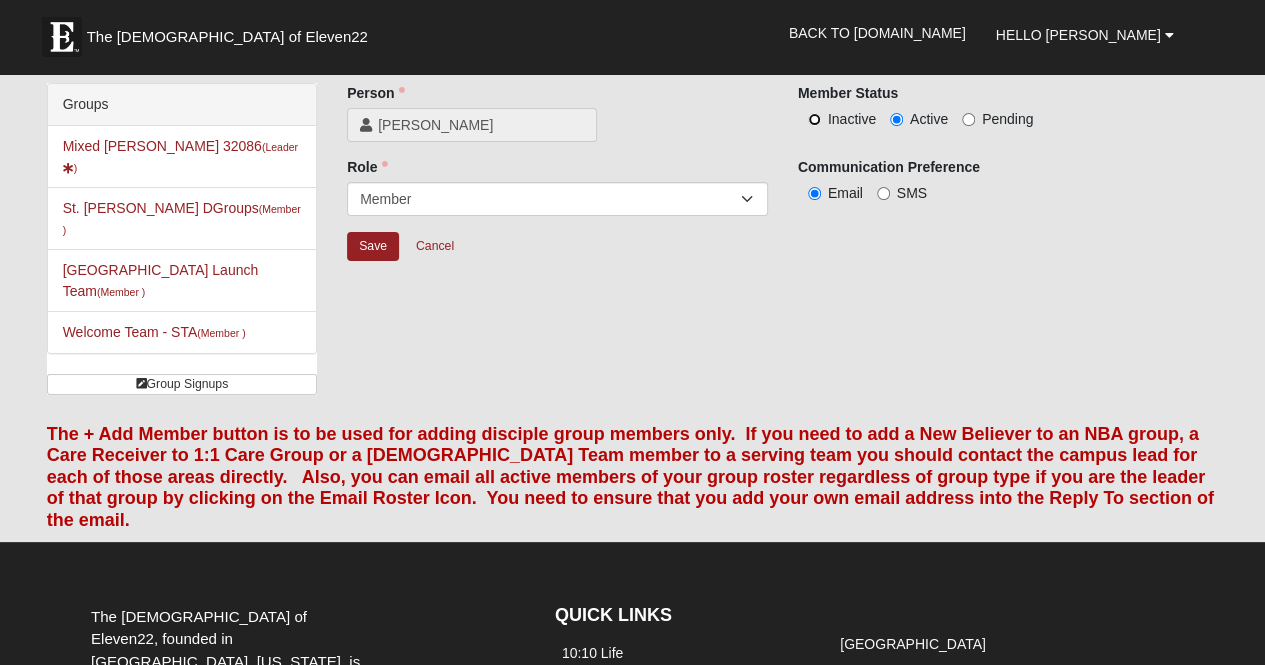 click on "Inactive" at bounding box center [814, 119] 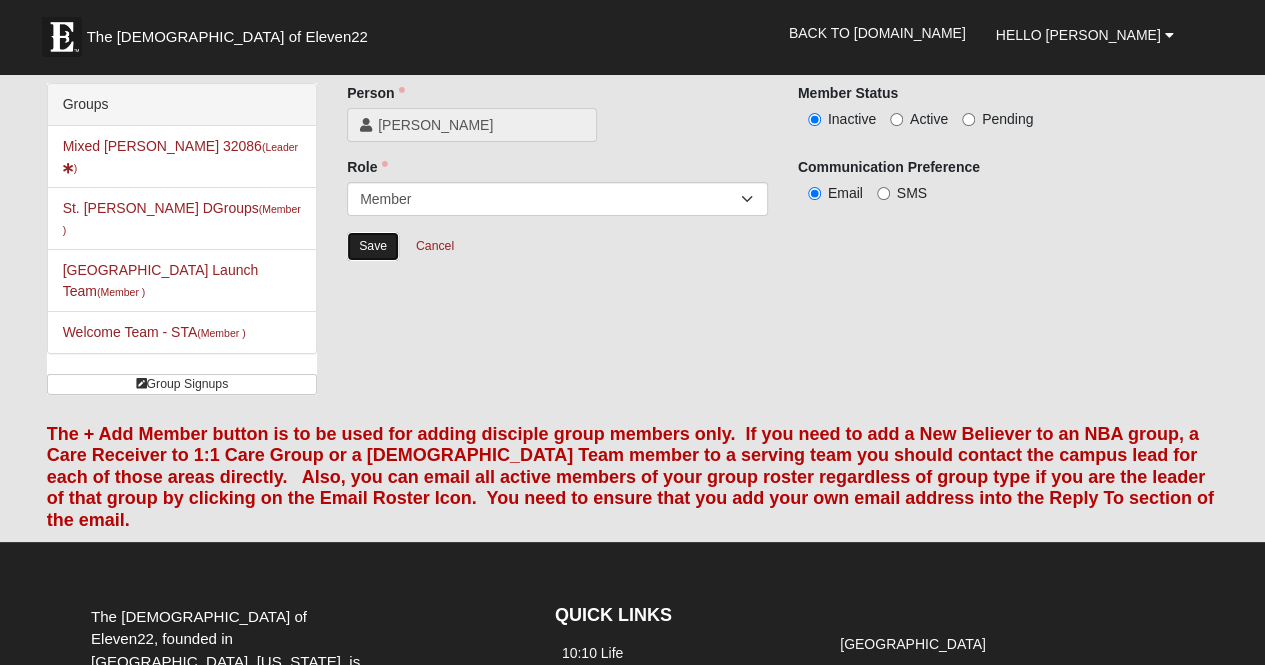 click on "Save" at bounding box center [373, 246] 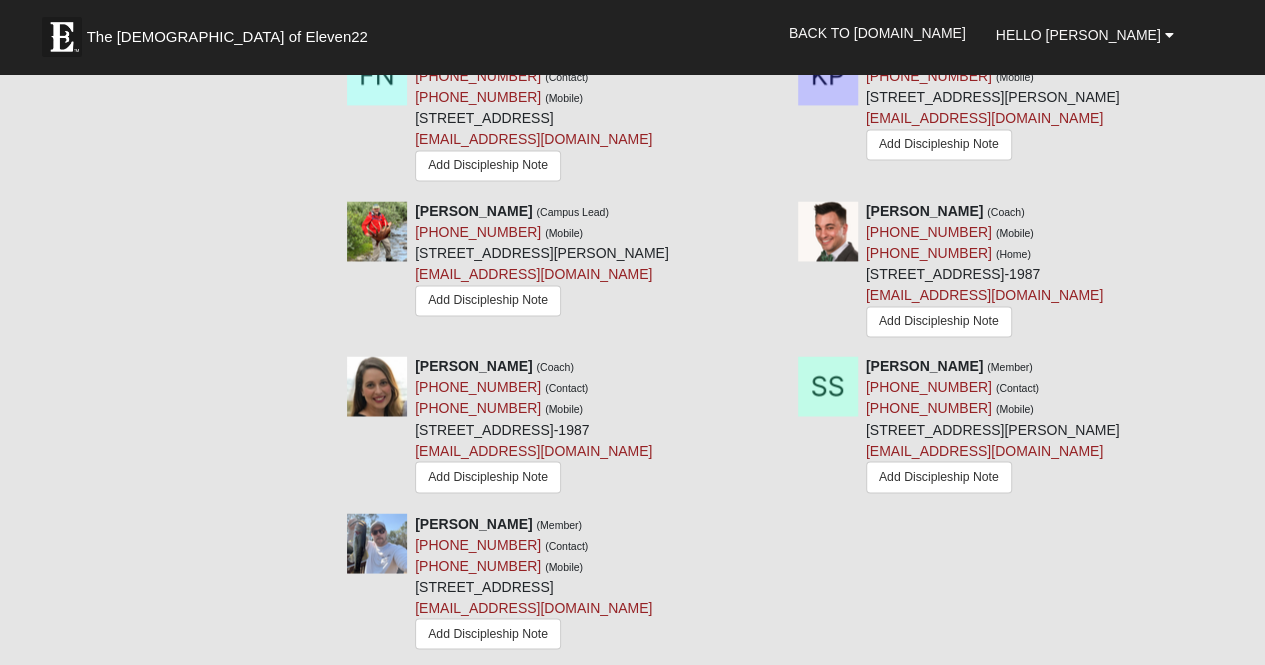 scroll, scrollTop: 1472, scrollLeft: 0, axis: vertical 